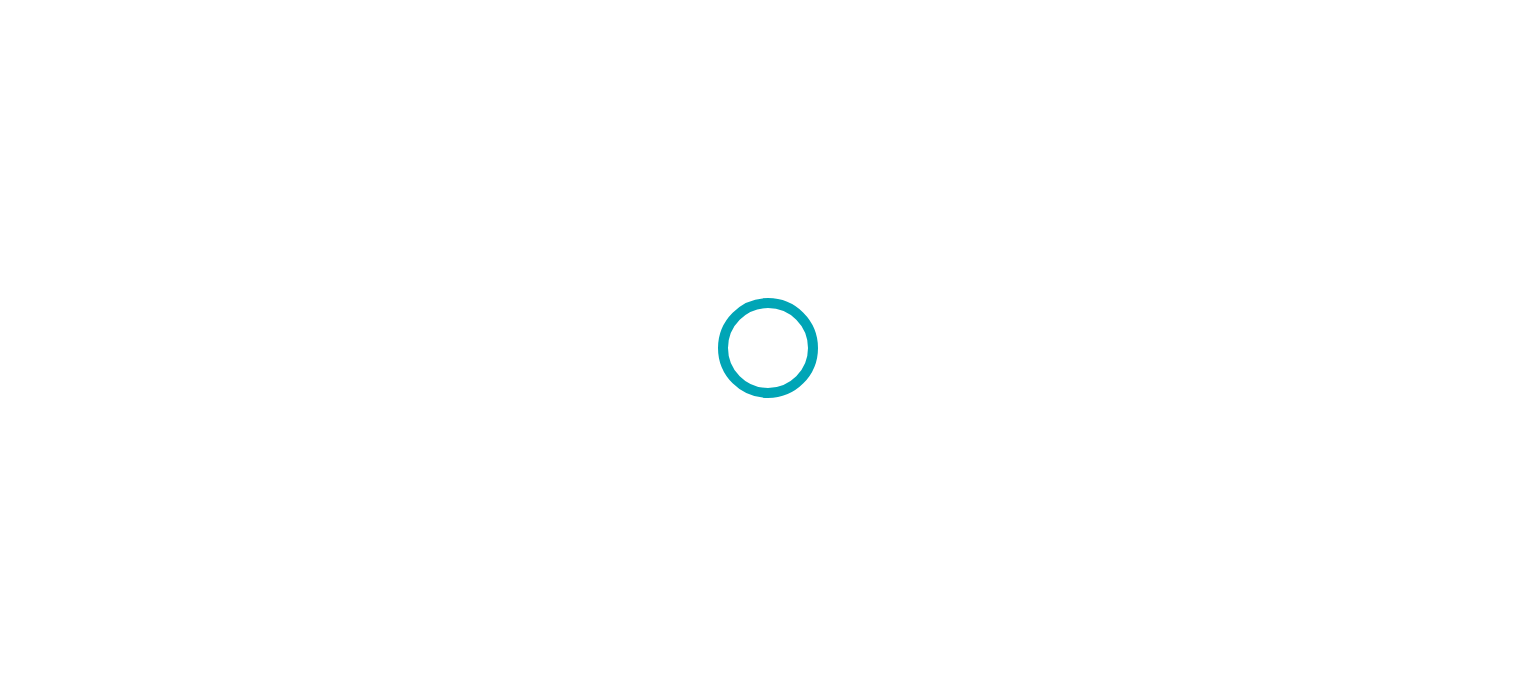 scroll, scrollTop: 0, scrollLeft: 0, axis: both 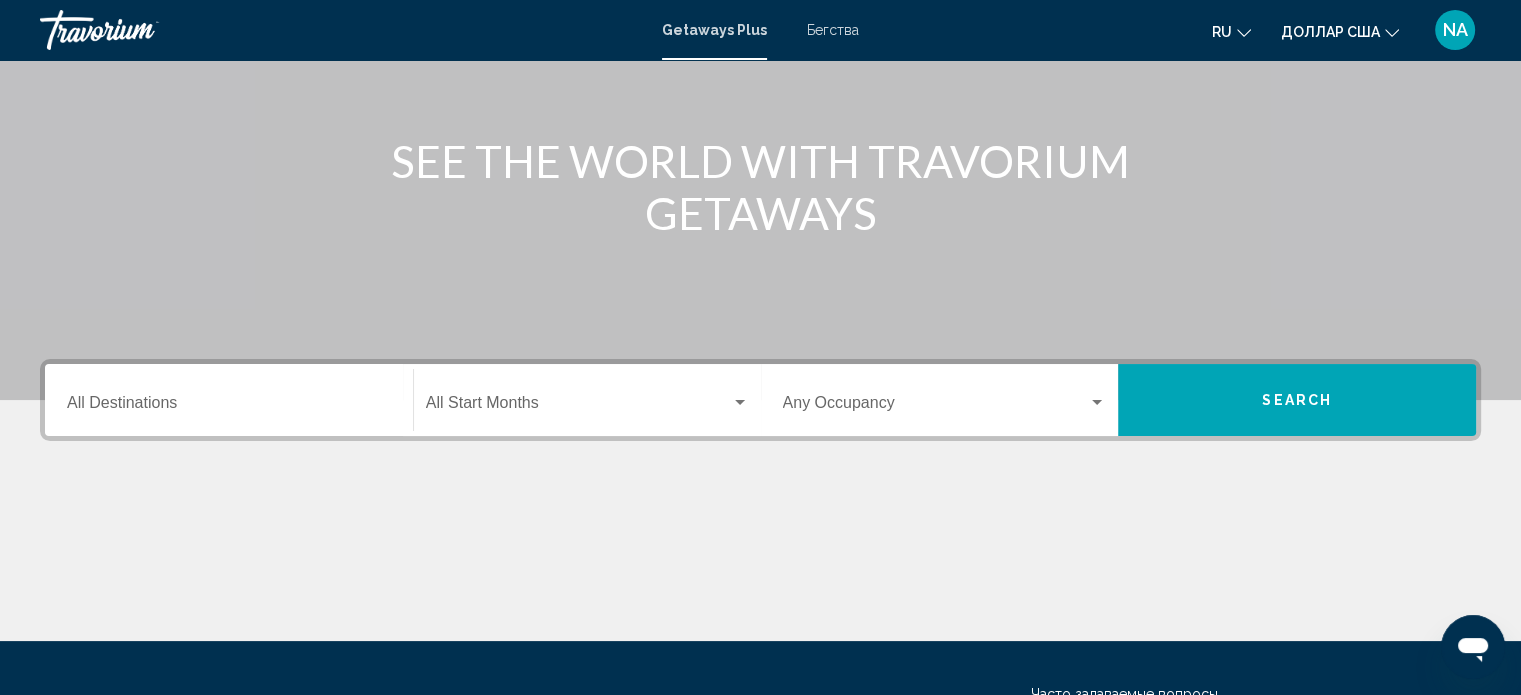 click on "Destination All Destinations" at bounding box center (229, 400) 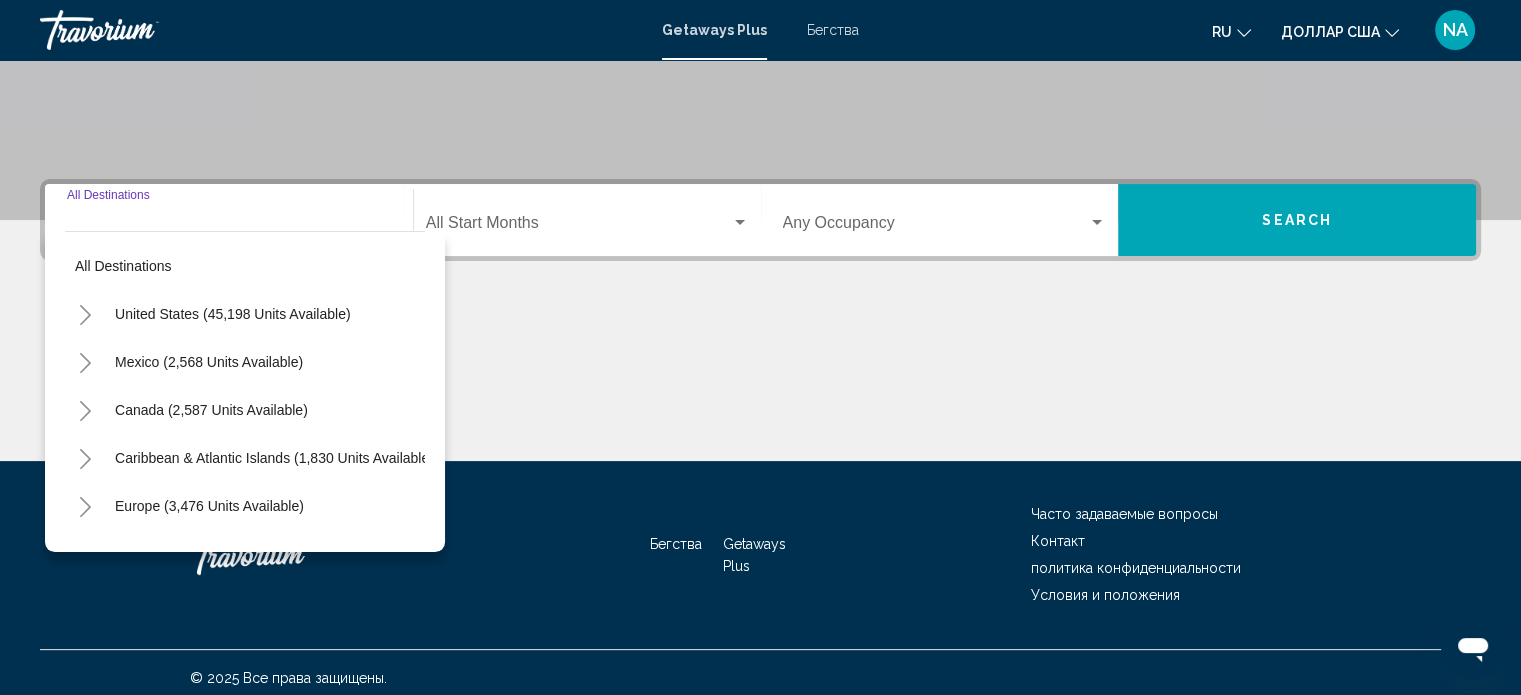 scroll, scrollTop: 390, scrollLeft: 0, axis: vertical 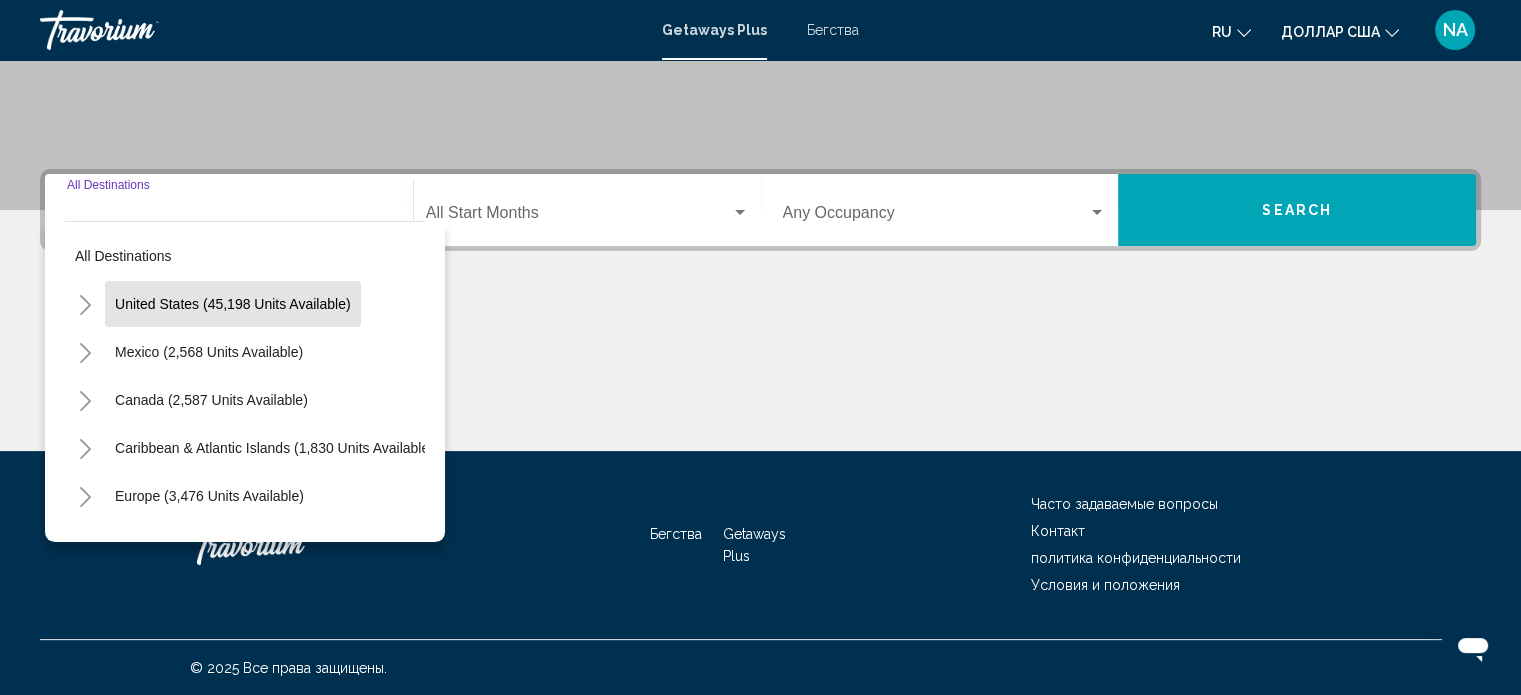 click on "United States (45,198 units available)" at bounding box center [209, 352] 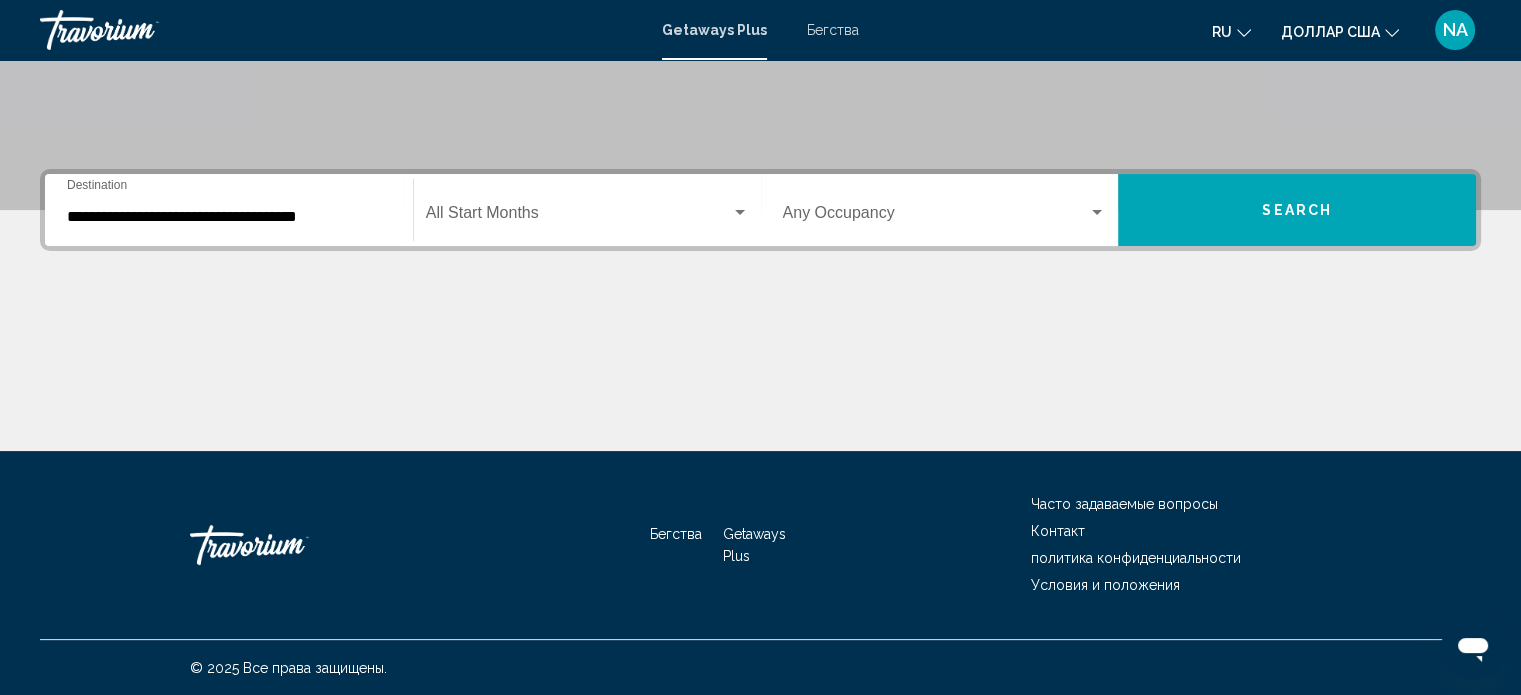 click on "Start Month All Start Months" 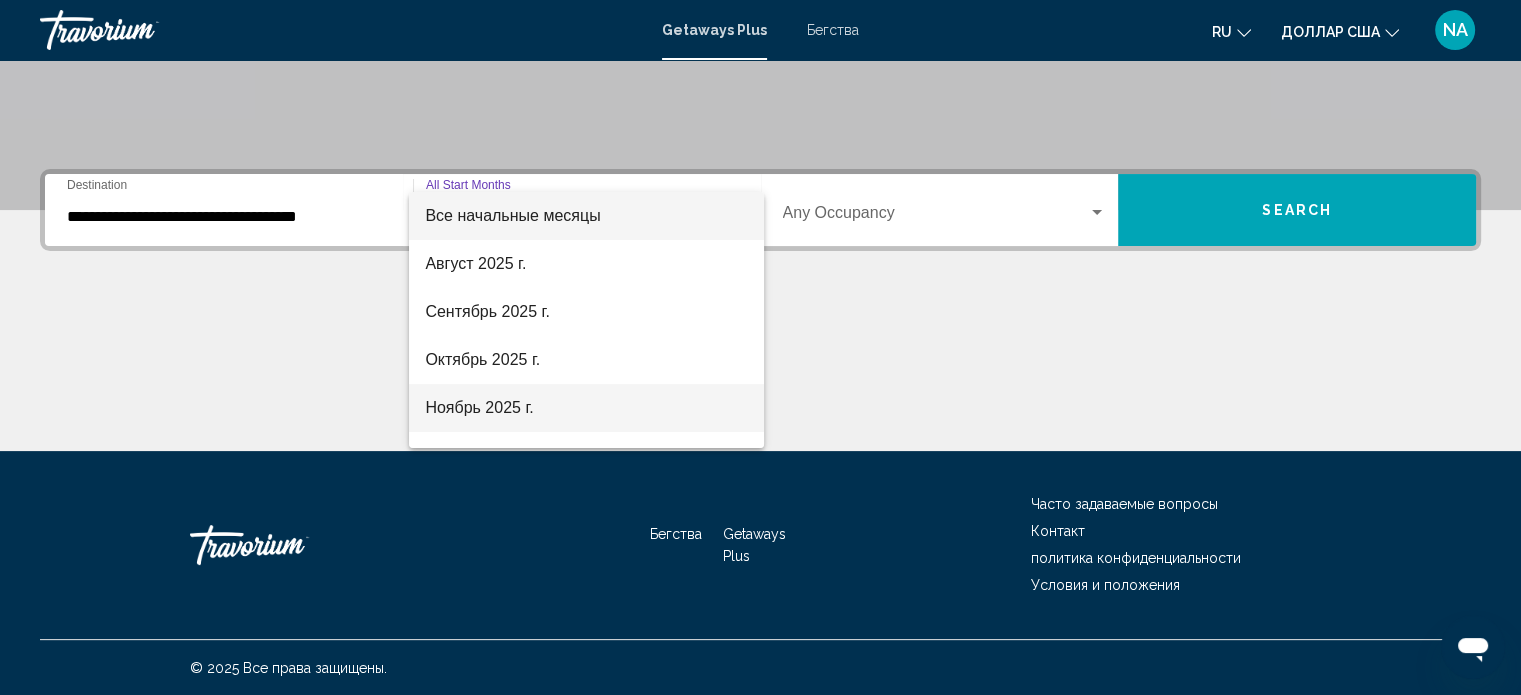 click on "Ноябрь 2025 г." at bounding box center [586, 408] 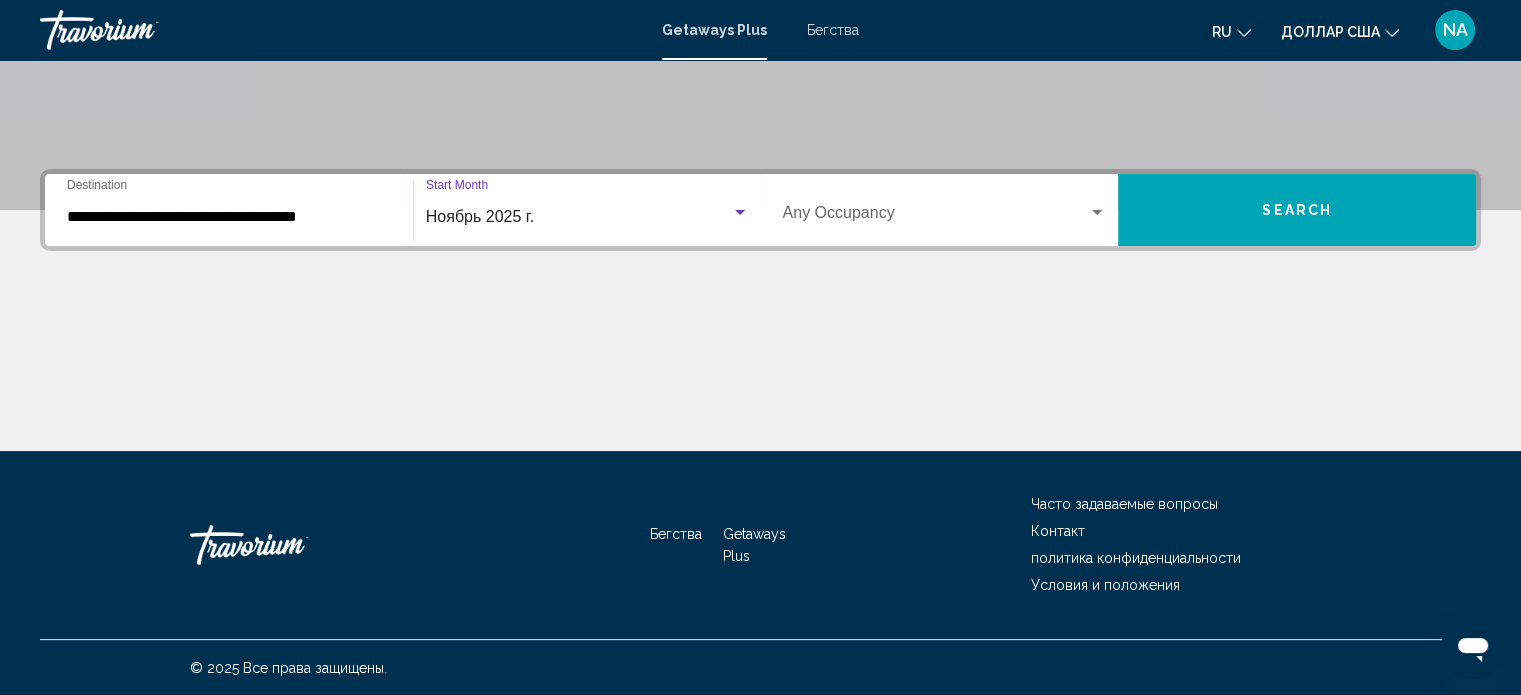 click at bounding box center [1097, 213] 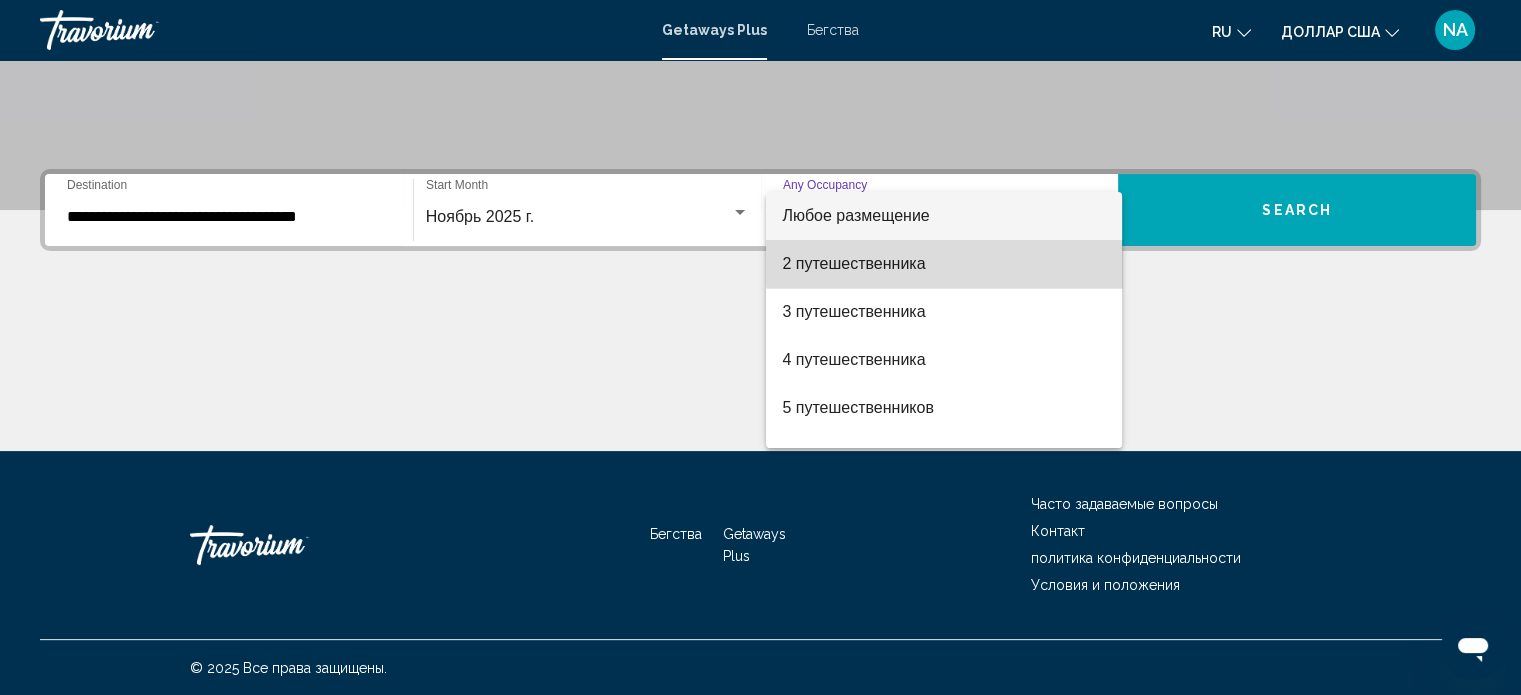 click on "2 путешественника" at bounding box center (944, 264) 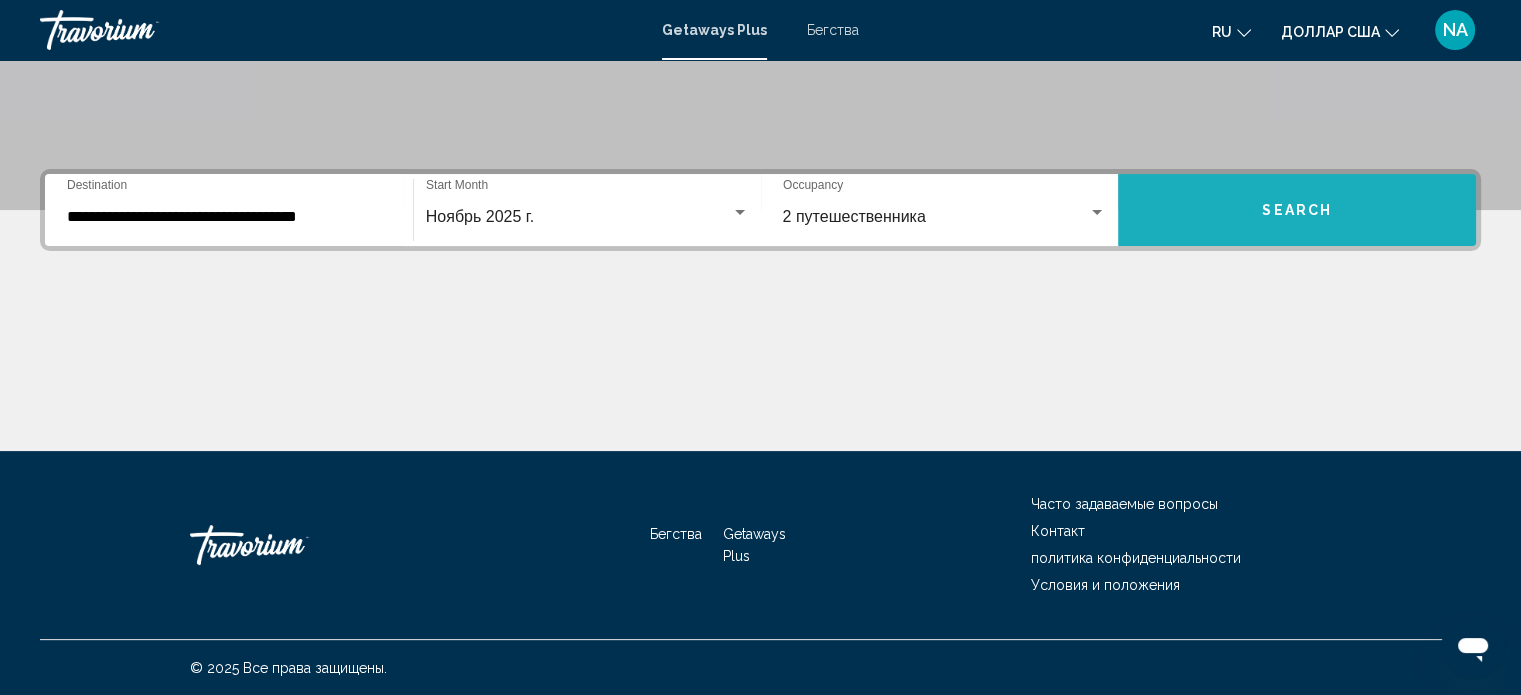 click on "Search" at bounding box center (1297, 210) 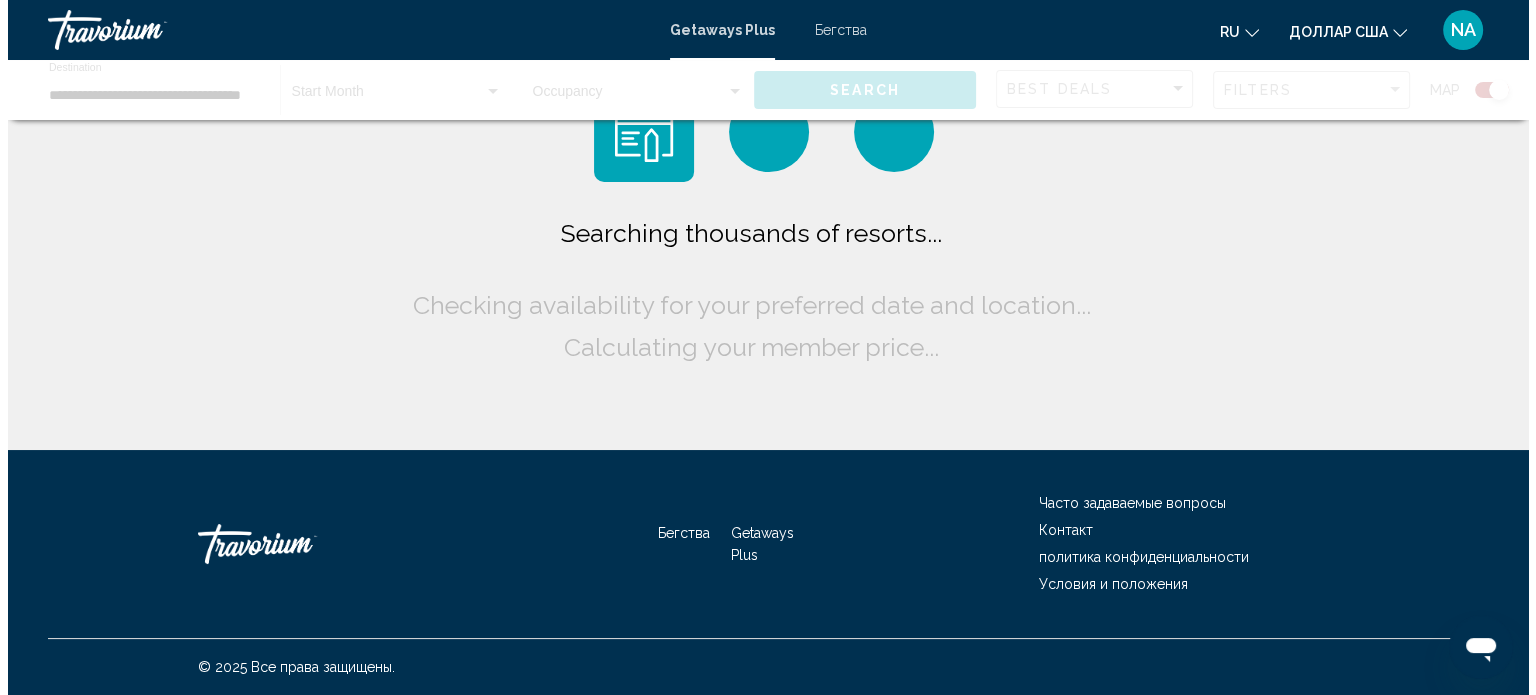 scroll, scrollTop: 0, scrollLeft: 0, axis: both 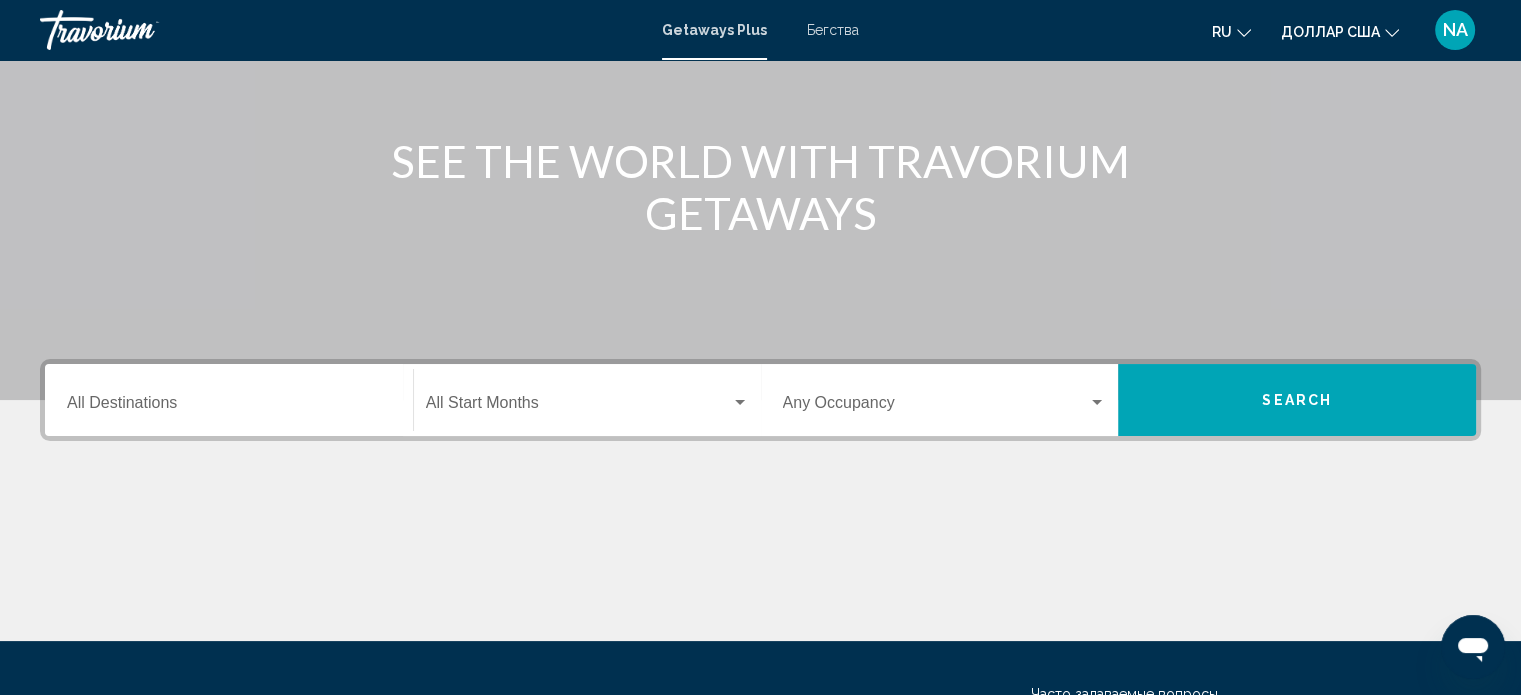 click on "Destination All Destinations" at bounding box center [229, 407] 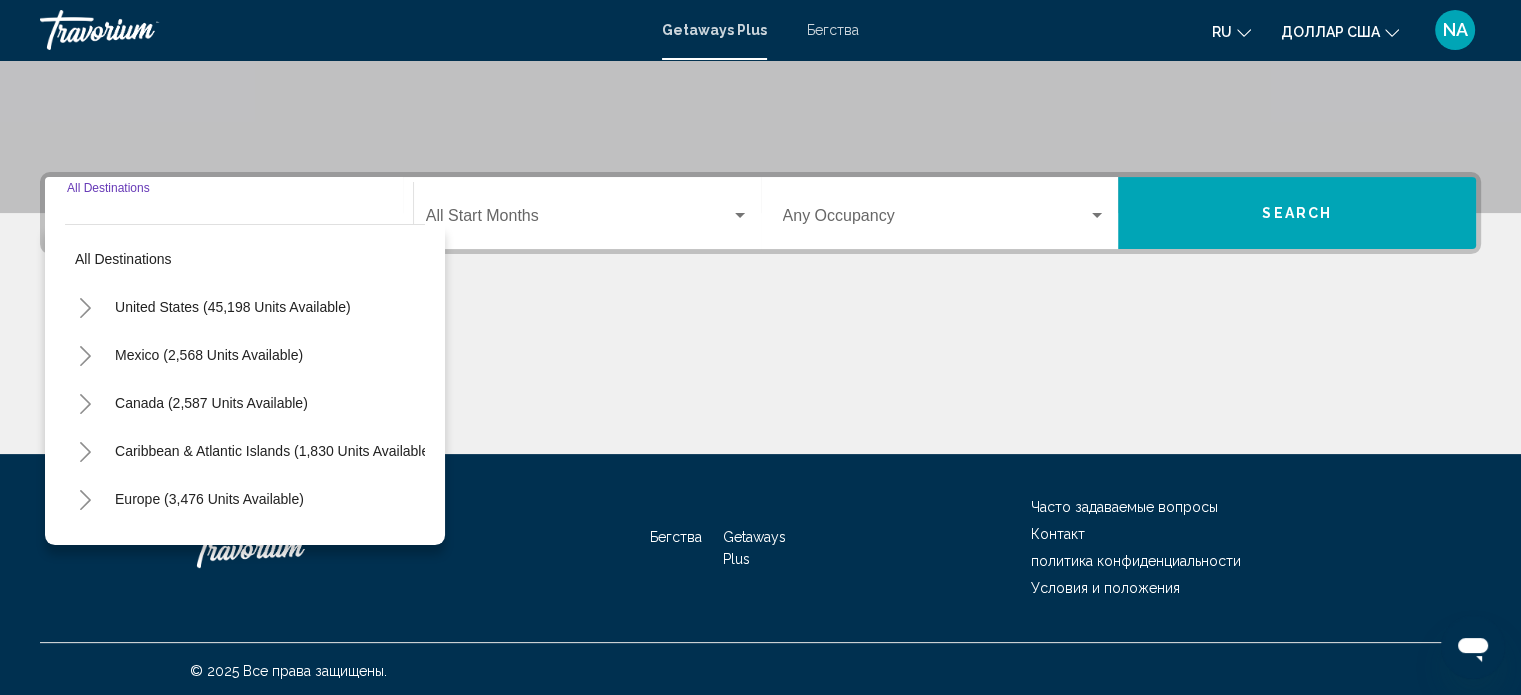 scroll, scrollTop: 390, scrollLeft: 0, axis: vertical 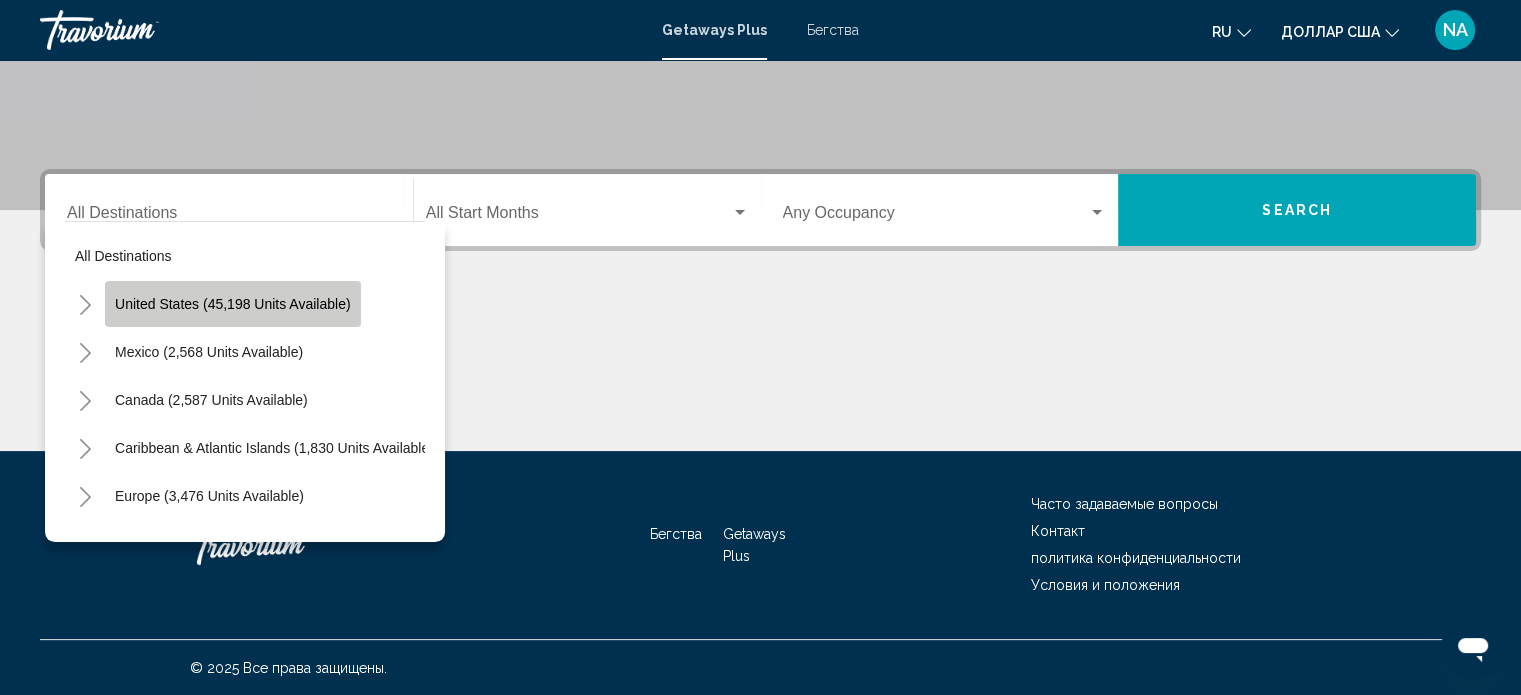 click on "United States (45,198 units available)" 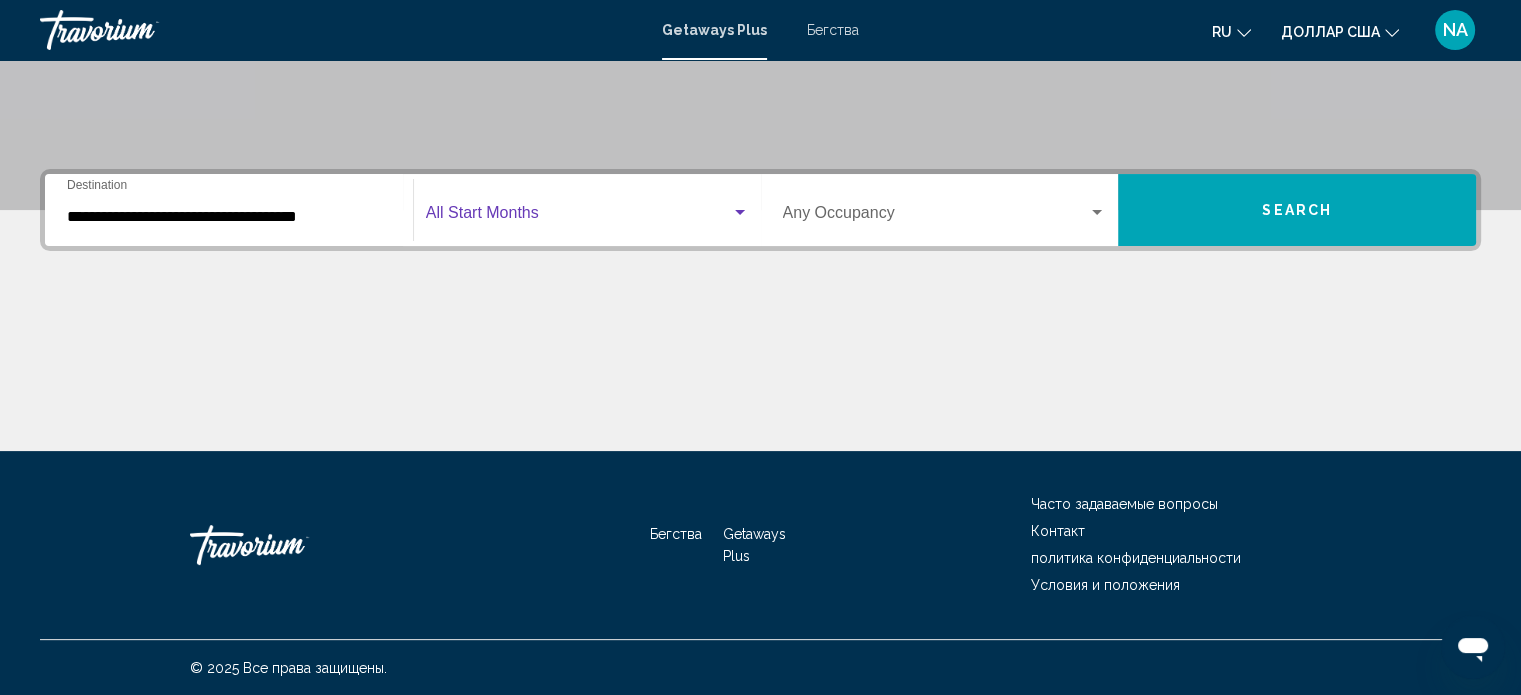 click at bounding box center [740, 213] 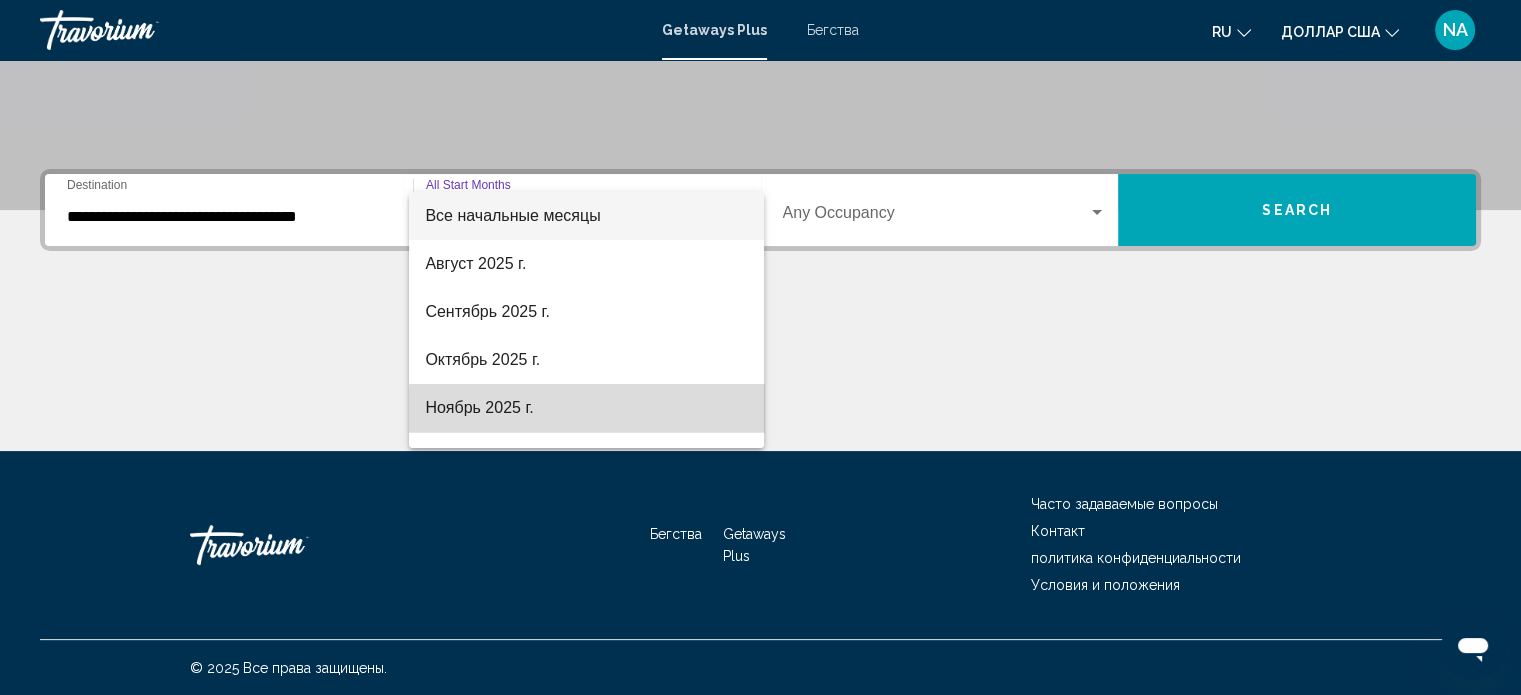 drag, startPoint x: 707, startPoint y: 413, endPoint x: 900, endPoint y: 281, distance: 233.82259 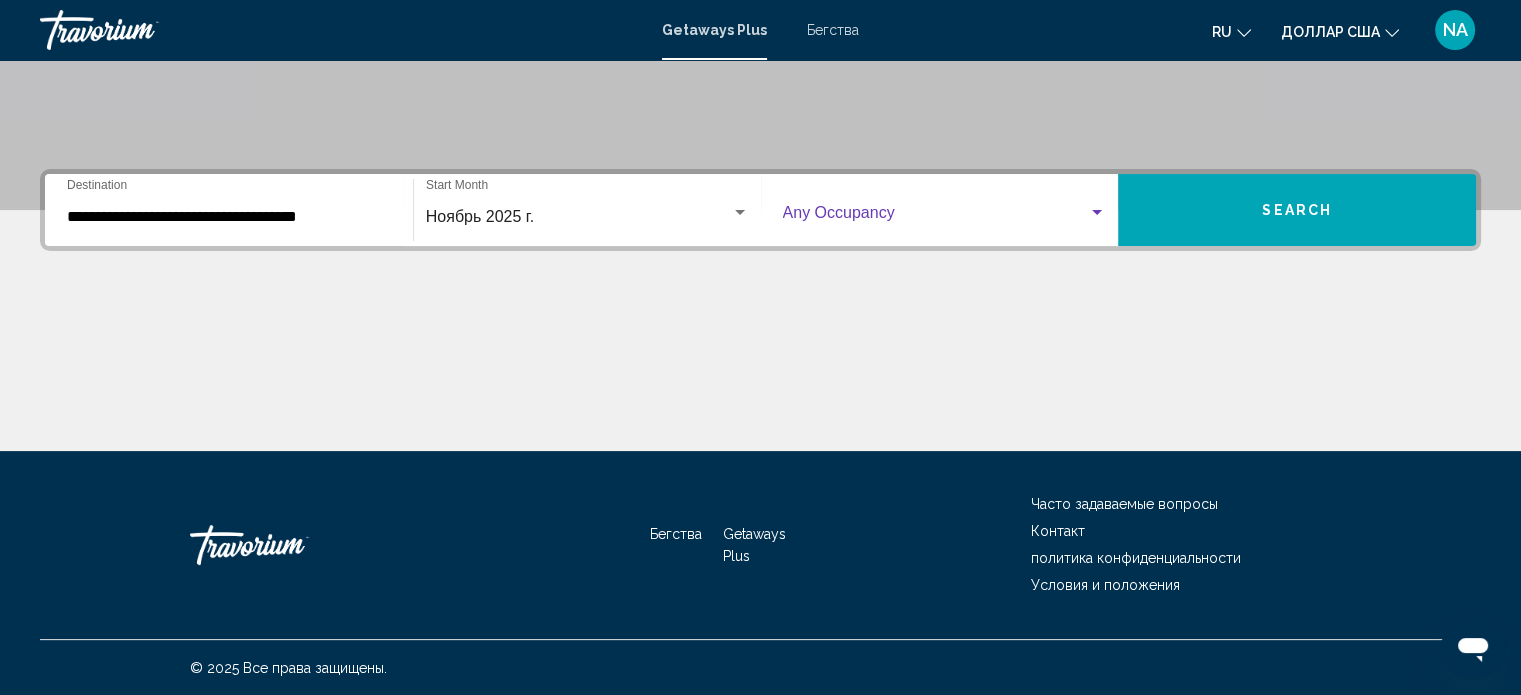 click at bounding box center [1097, 212] 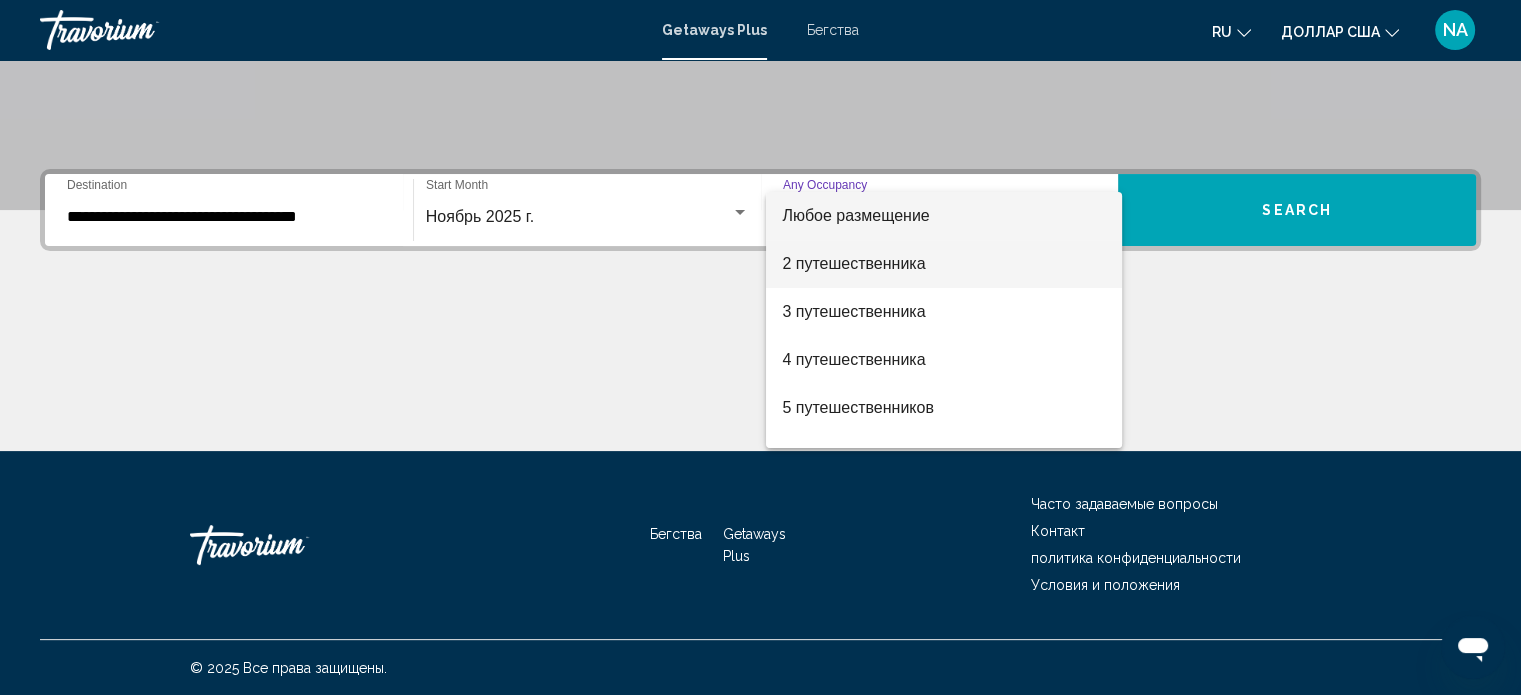 click on "2 путешественника" at bounding box center (944, 264) 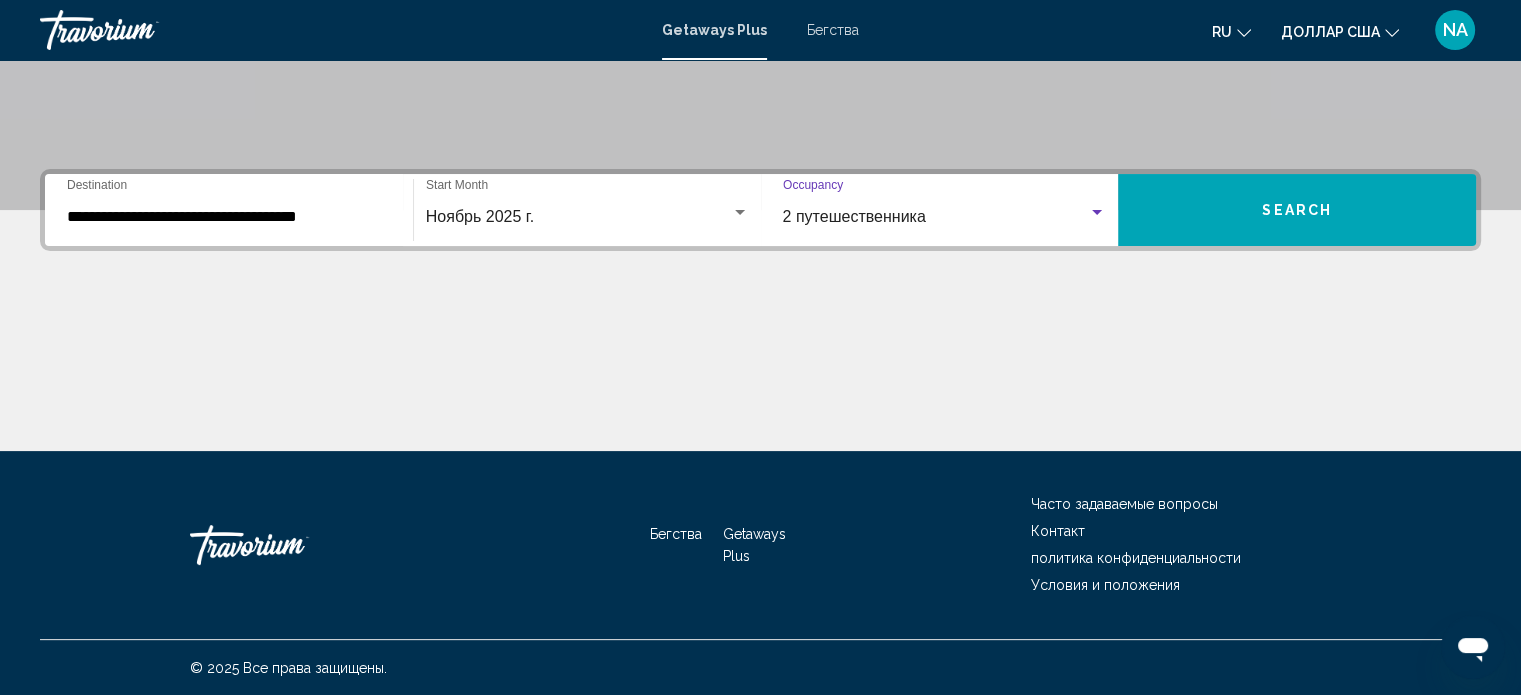 click on "Search" at bounding box center (1297, 211) 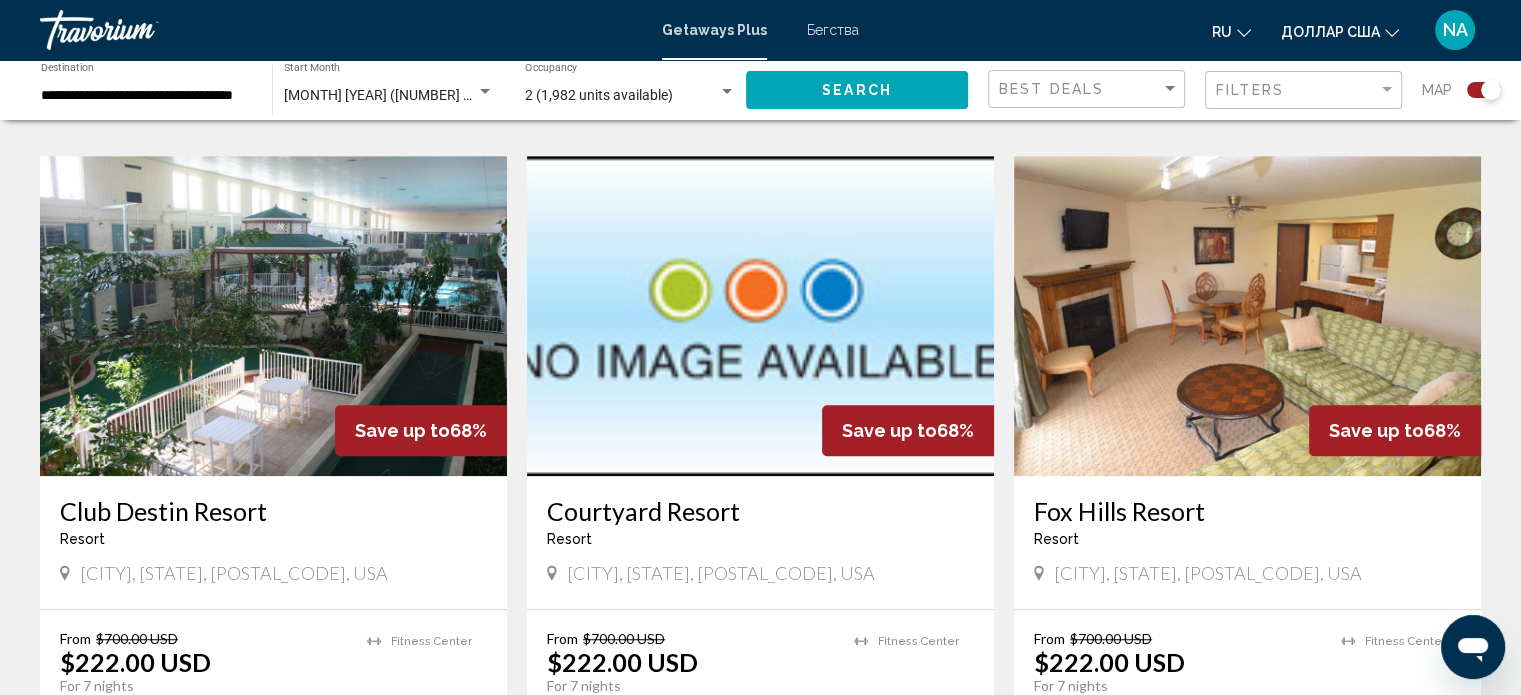 scroll, scrollTop: 1400, scrollLeft: 0, axis: vertical 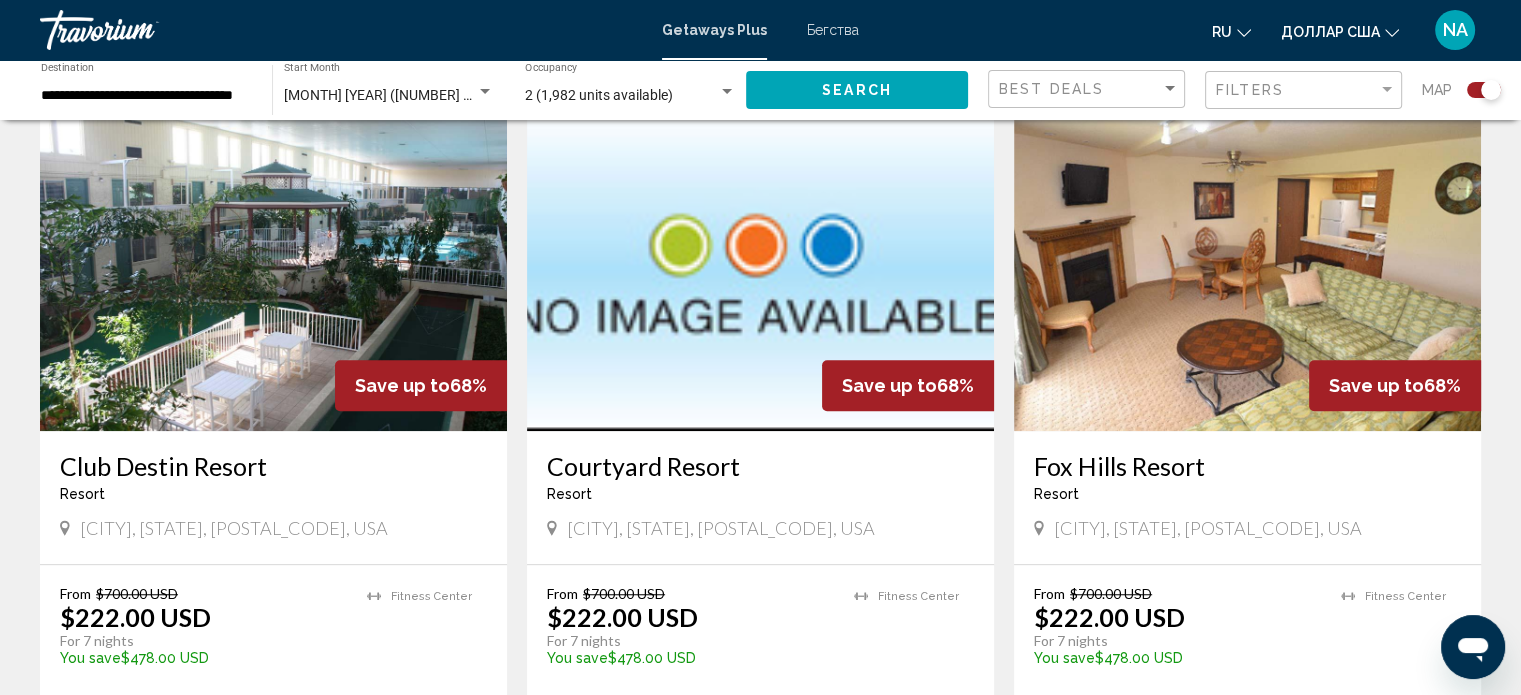 click at bounding box center [273, 271] 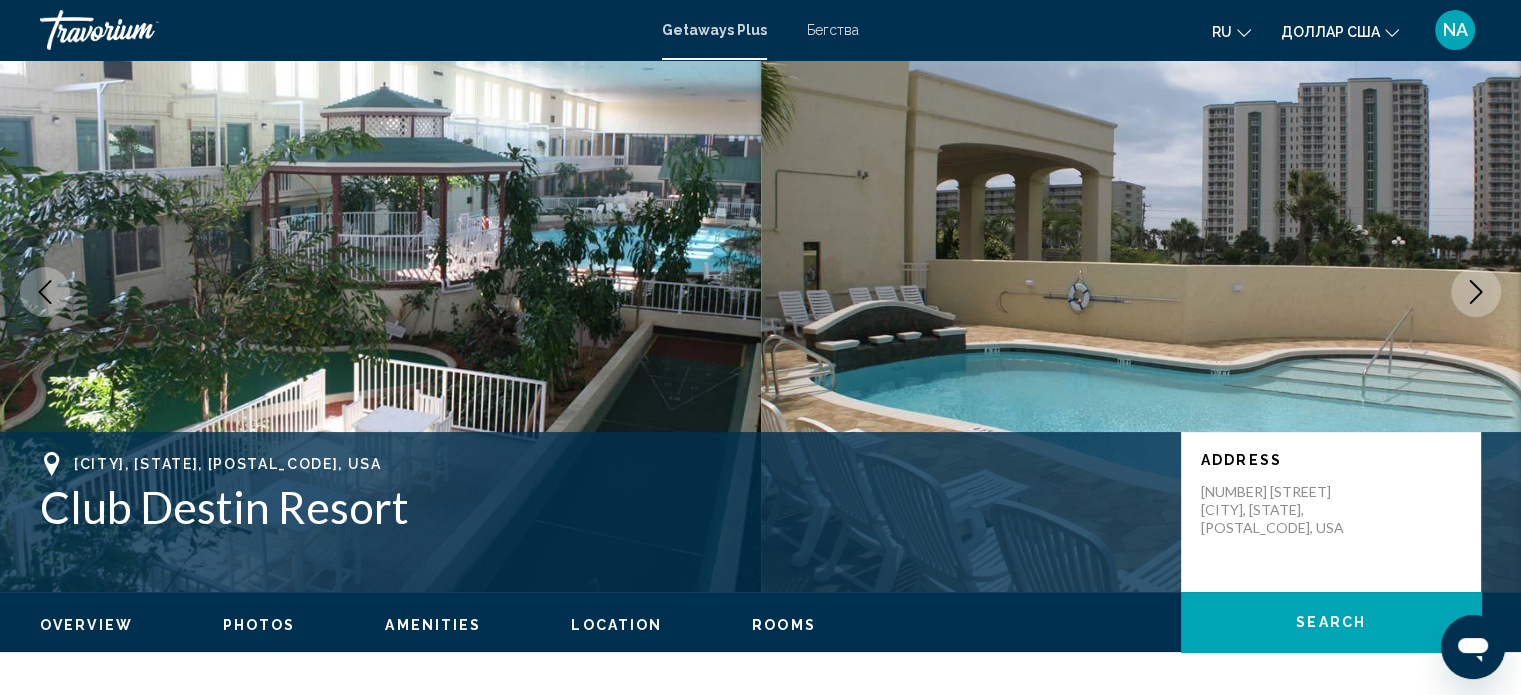 scroll, scrollTop: 112, scrollLeft: 0, axis: vertical 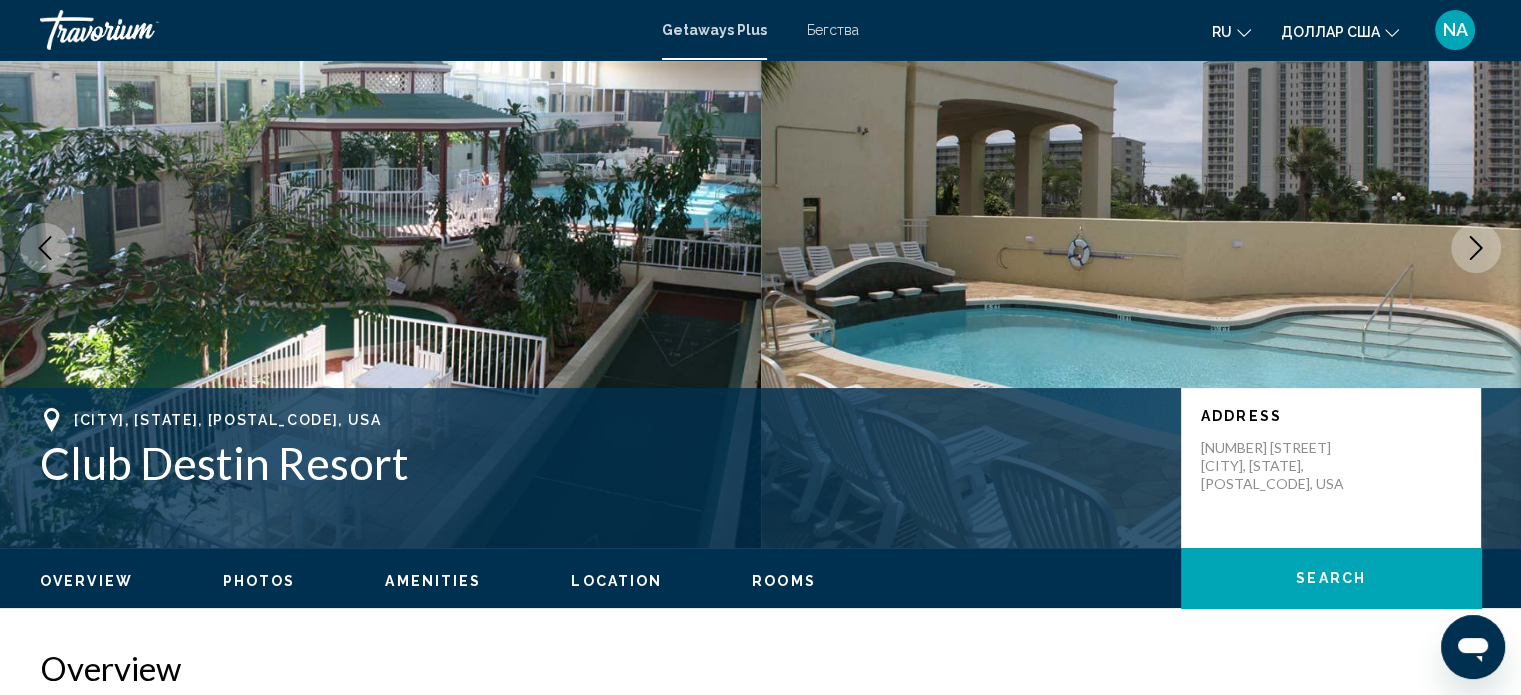 click 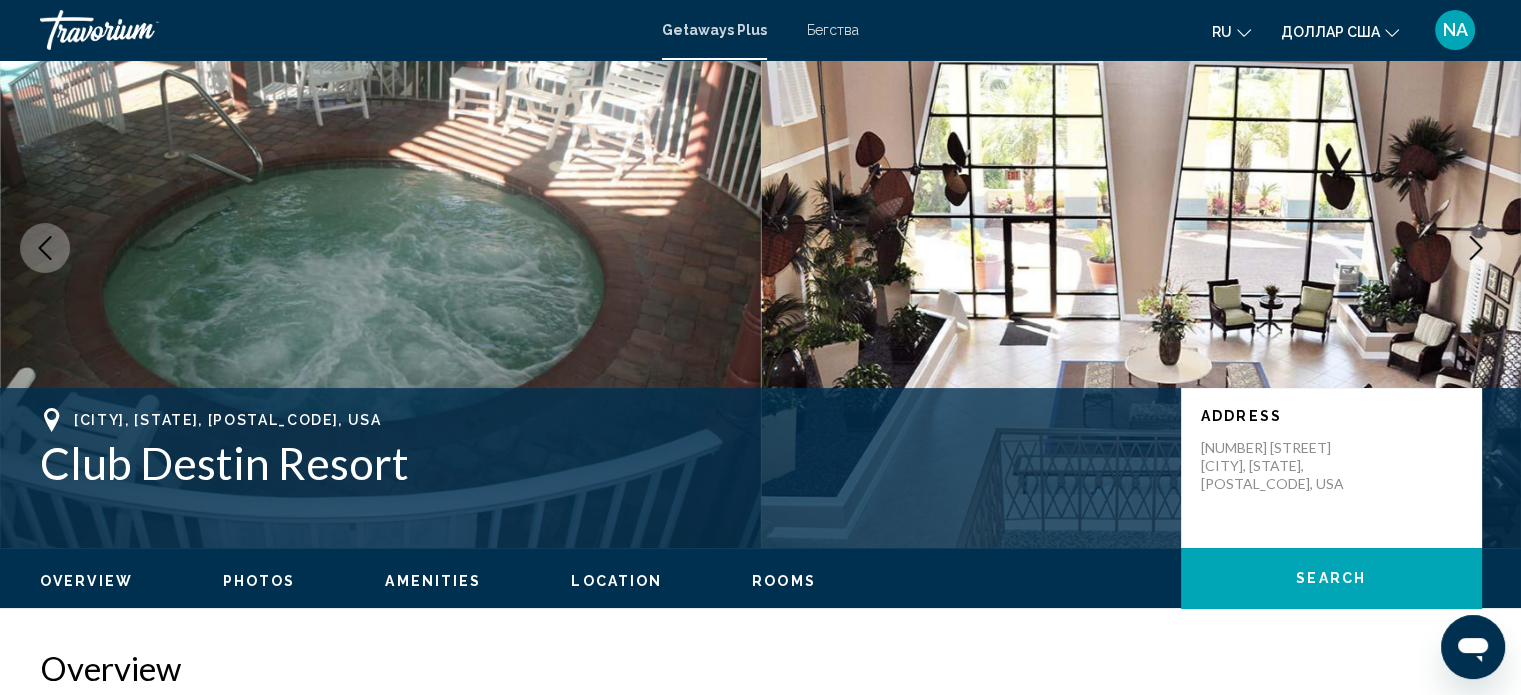 click on "Photos" at bounding box center (259, 581) 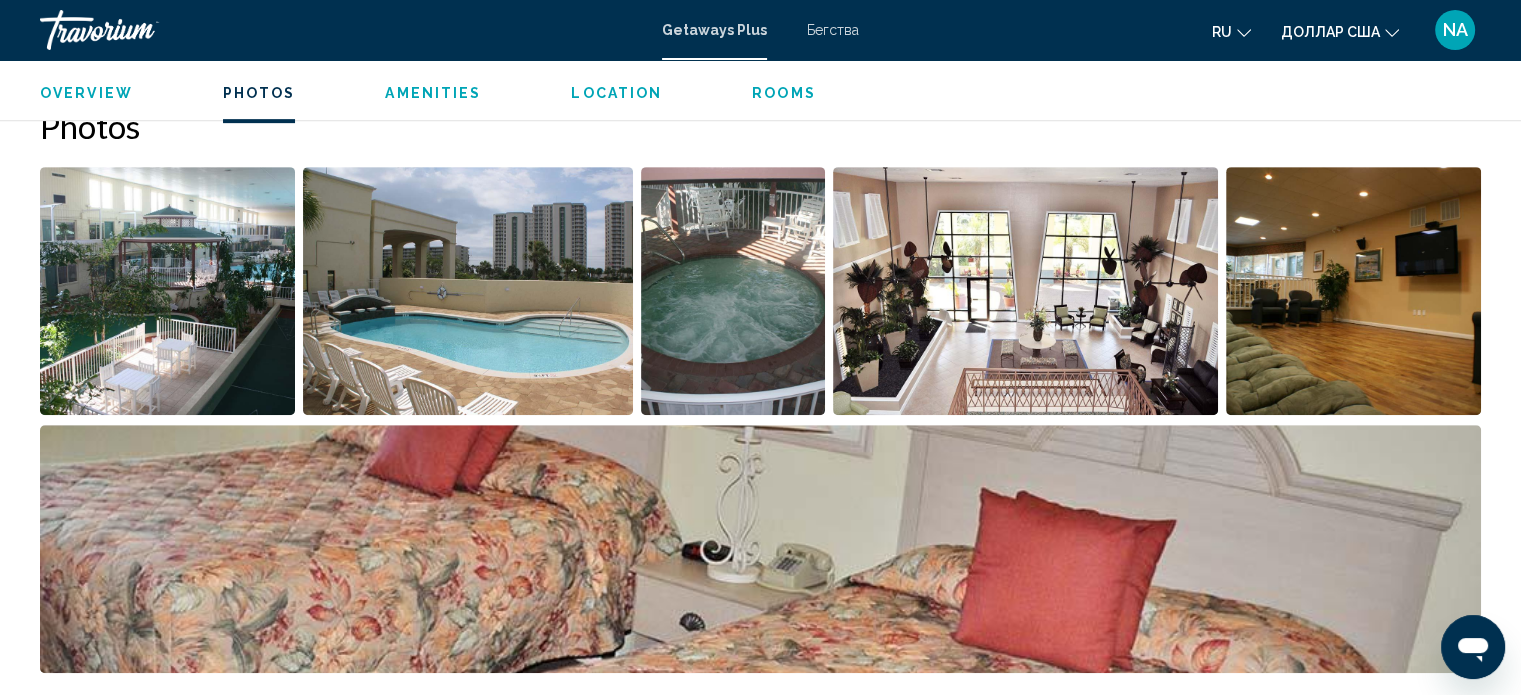 scroll, scrollTop: 891, scrollLeft: 0, axis: vertical 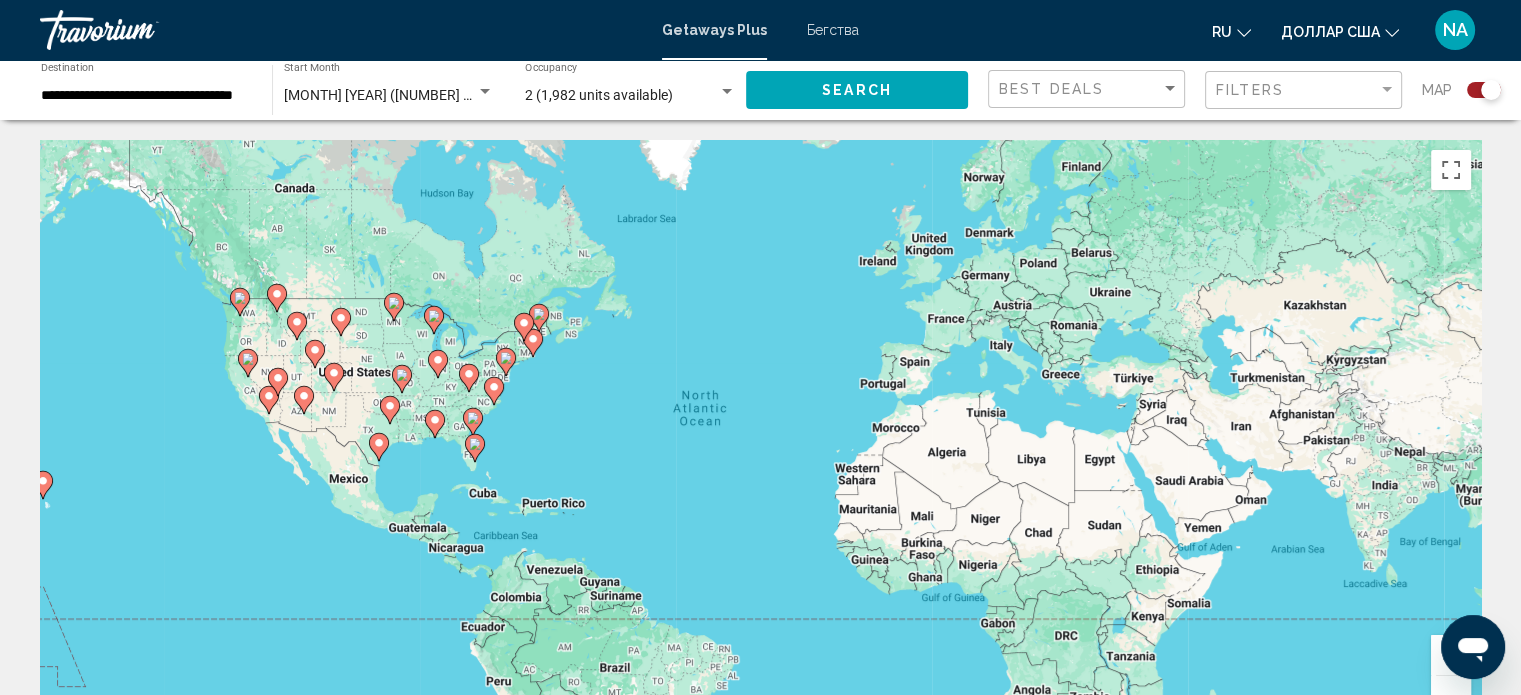 click 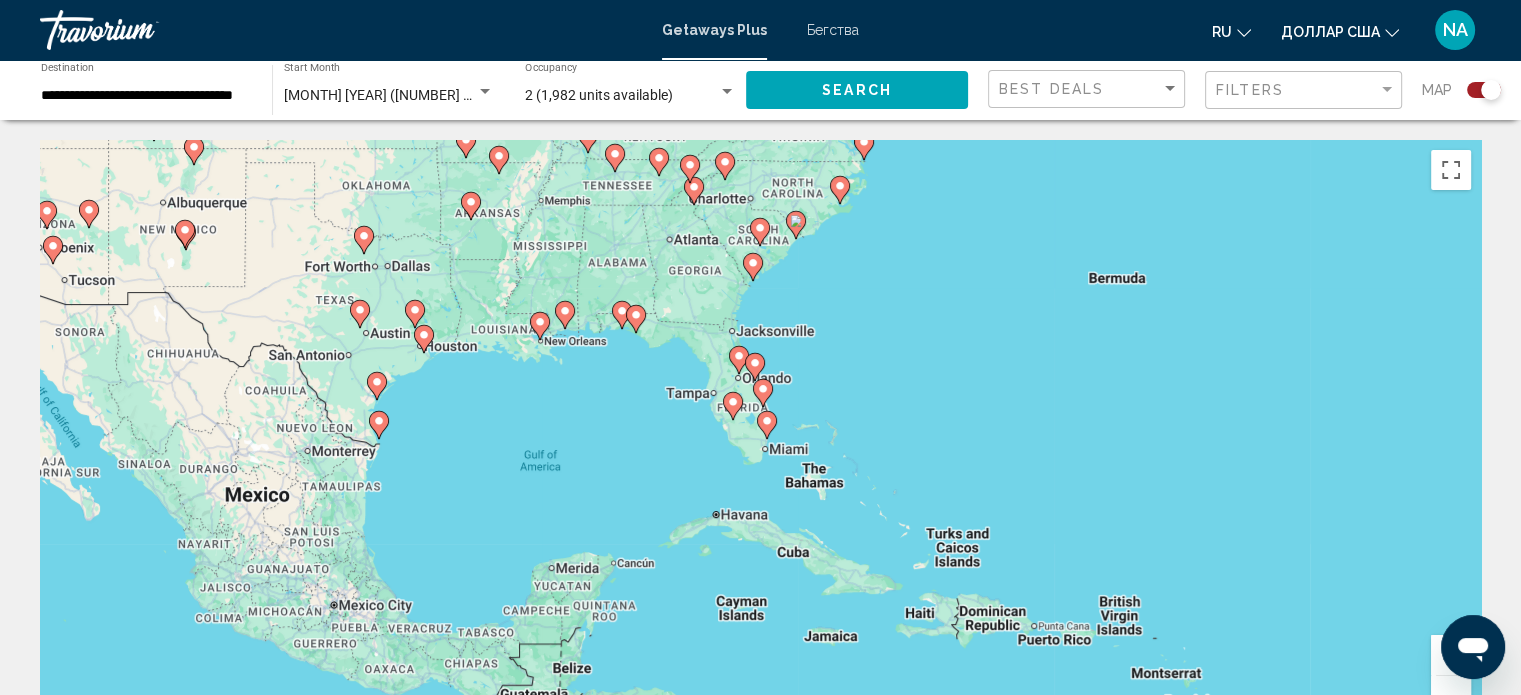 click at bounding box center [1451, 696] 